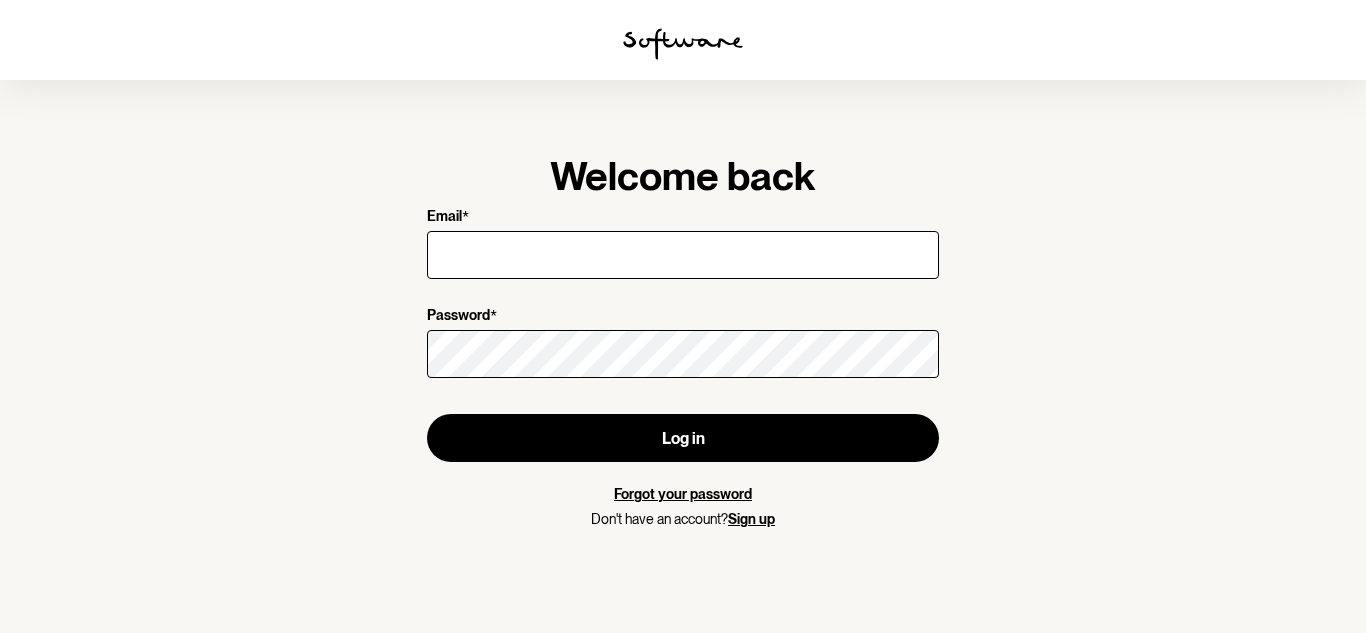 scroll, scrollTop: 0, scrollLeft: 0, axis: both 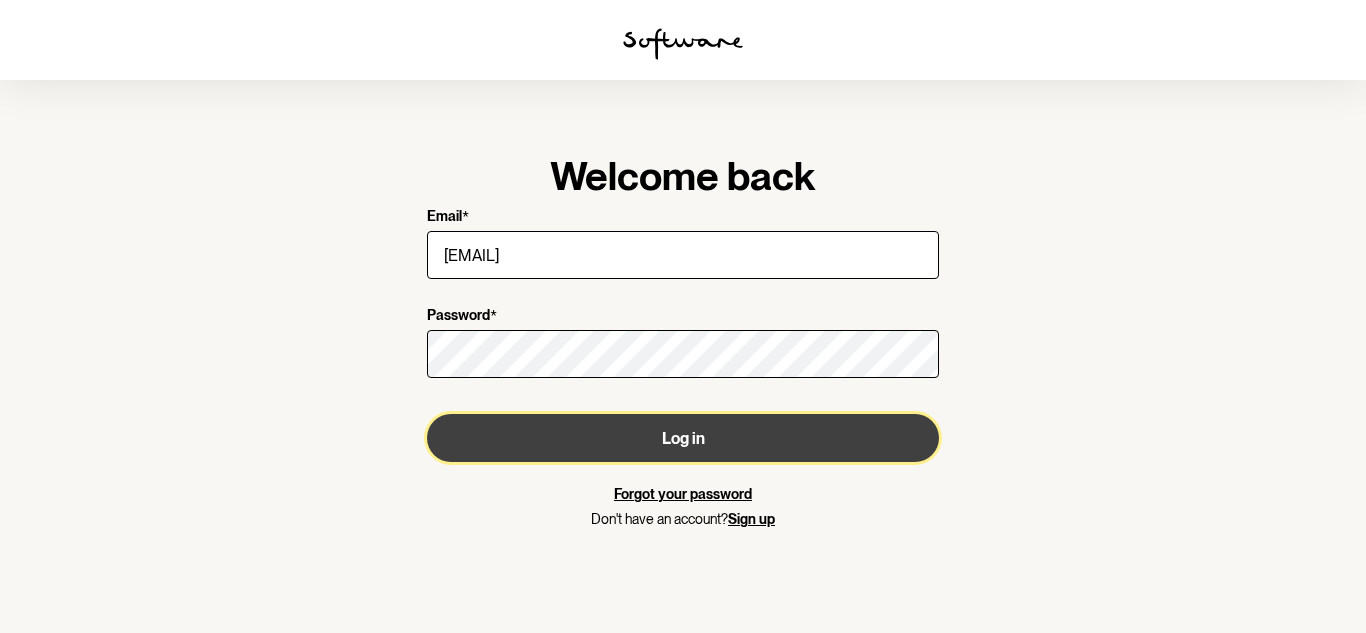 click on "Log in" at bounding box center (683, 438) 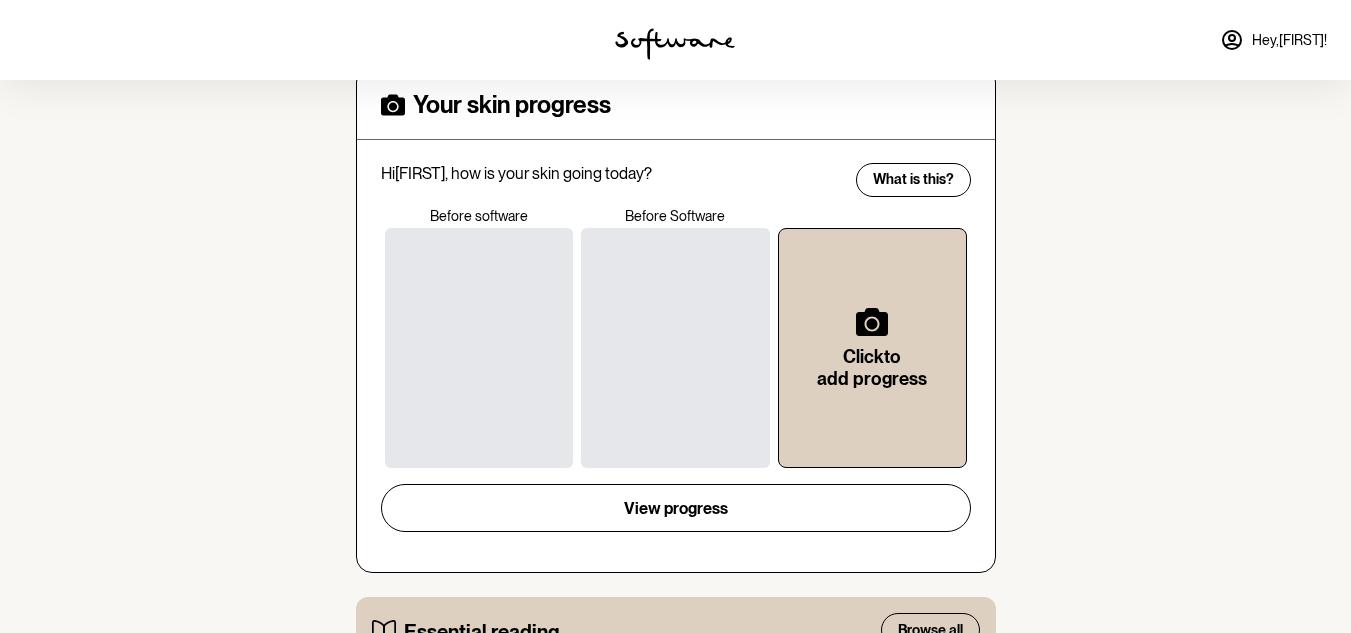 scroll, scrollTop: 467, scrollLeft: 0, axis: vertical 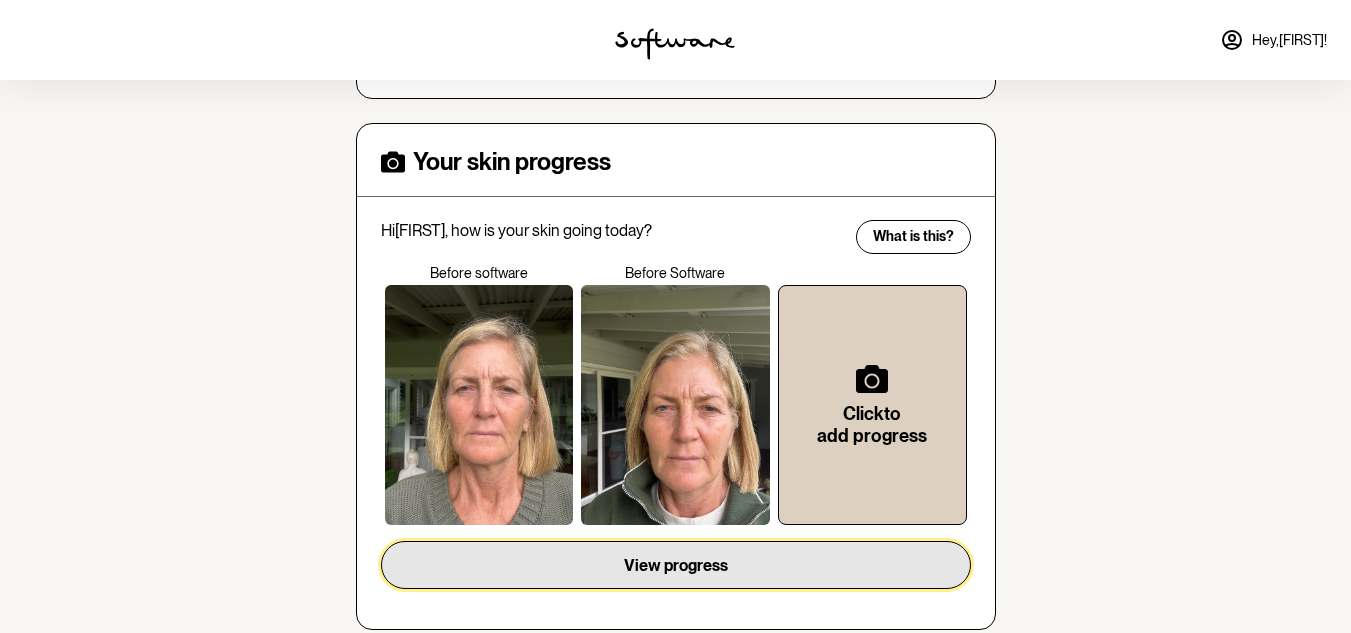 click on "View progress" at bounding box center [676, 565] 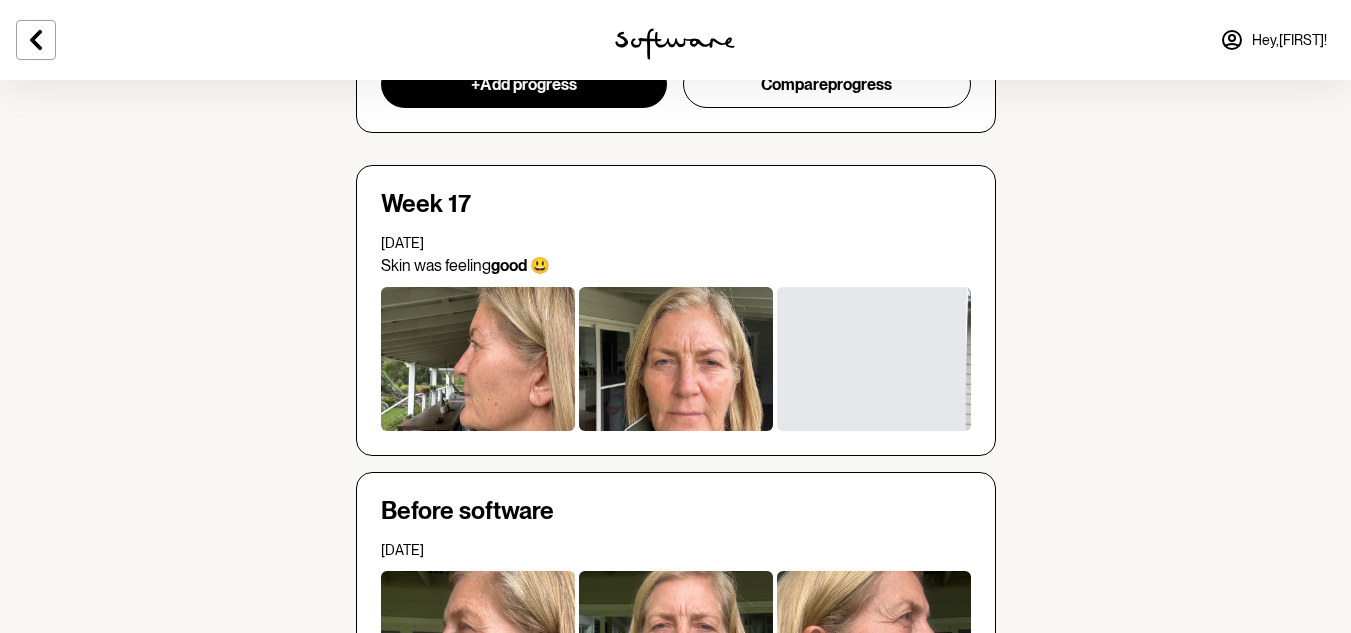 scroll, scrollTop: 0, scrollLeft: 0, axis: both 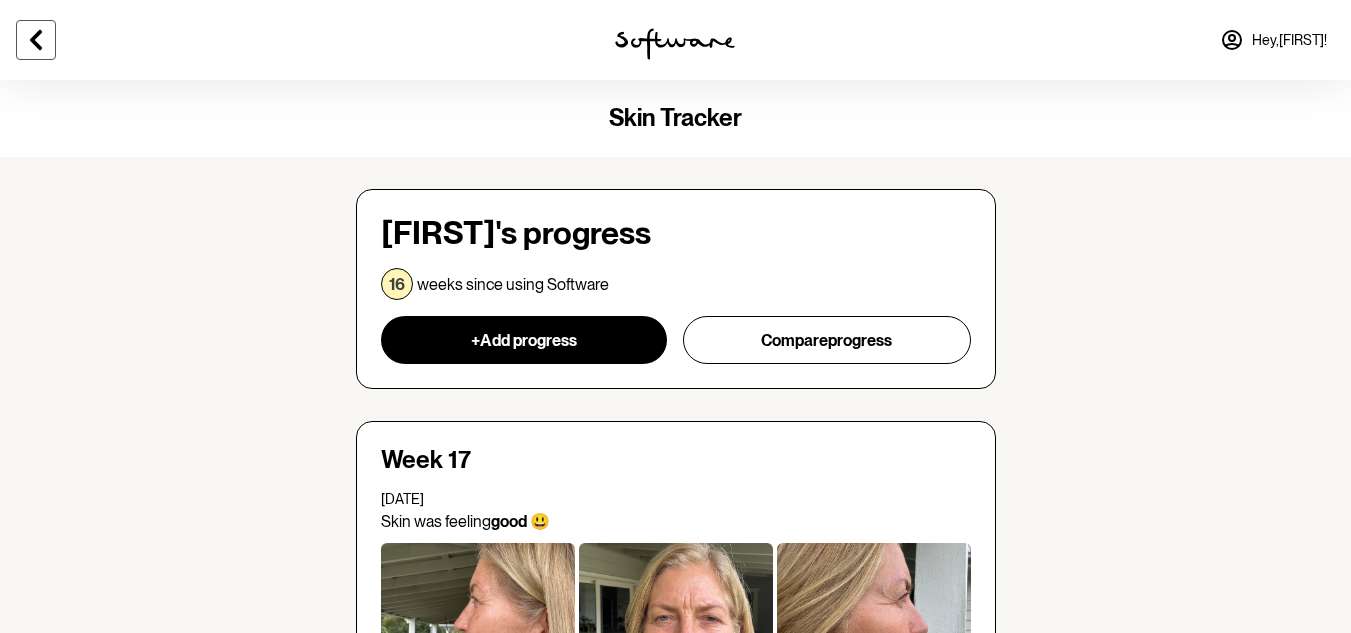 click 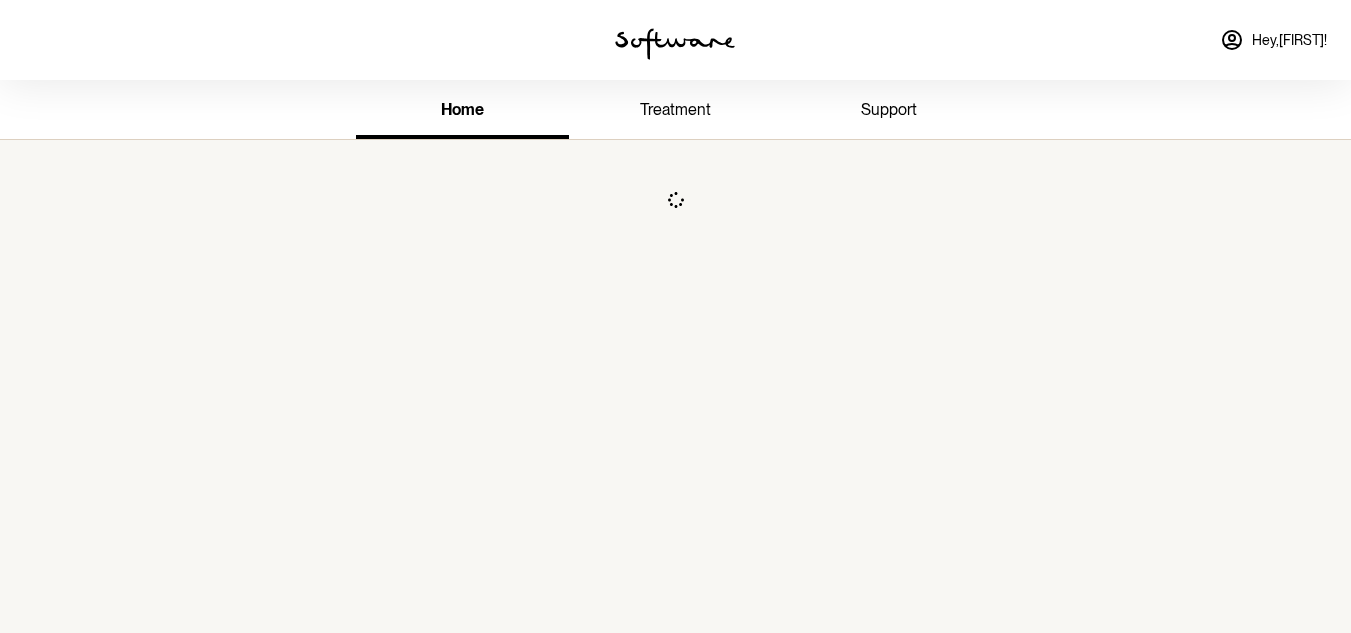 scroll, scrollTop: 80, scrollLeft: 0, axis: vertical 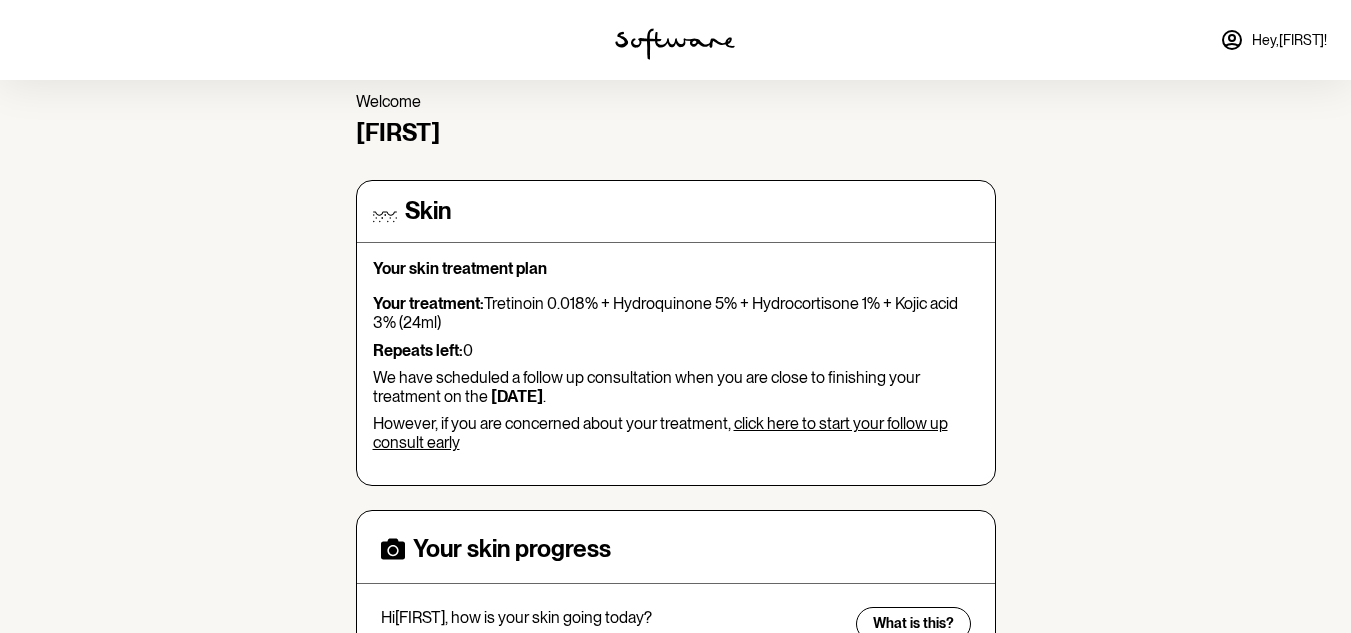 click on "click here to start your follow up consult early" at bounding box center [660, 433] 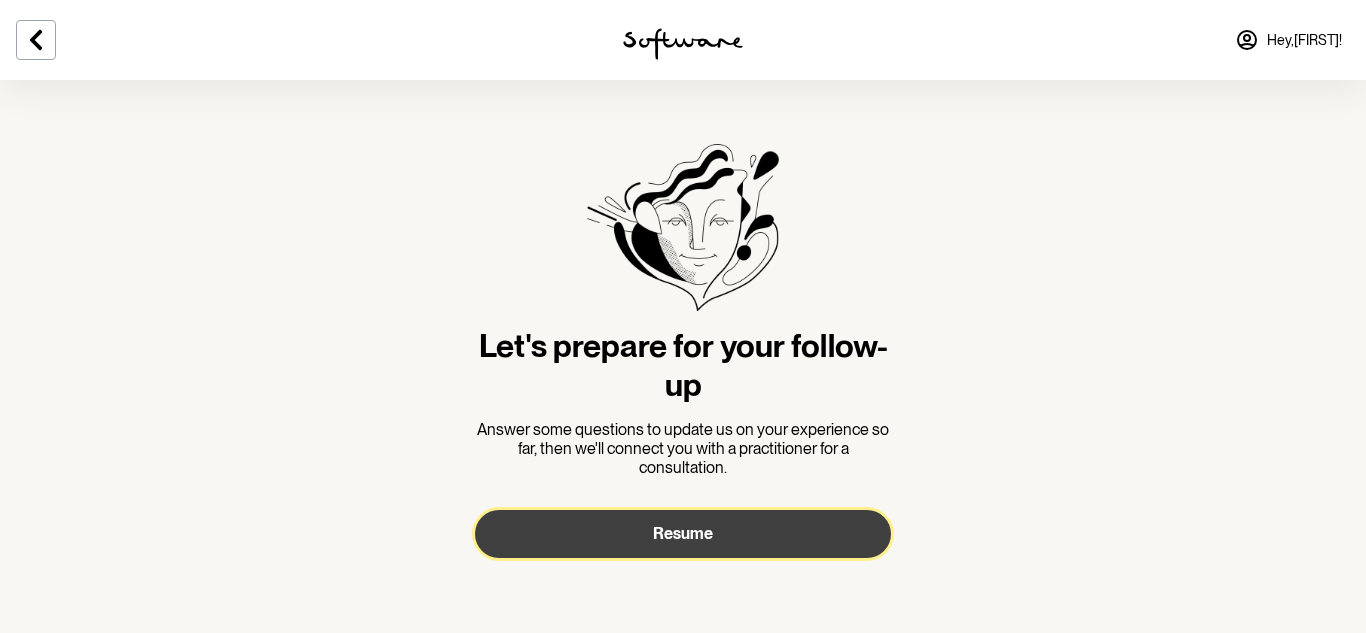 click on "Resume" at bounding box center [683, 533] 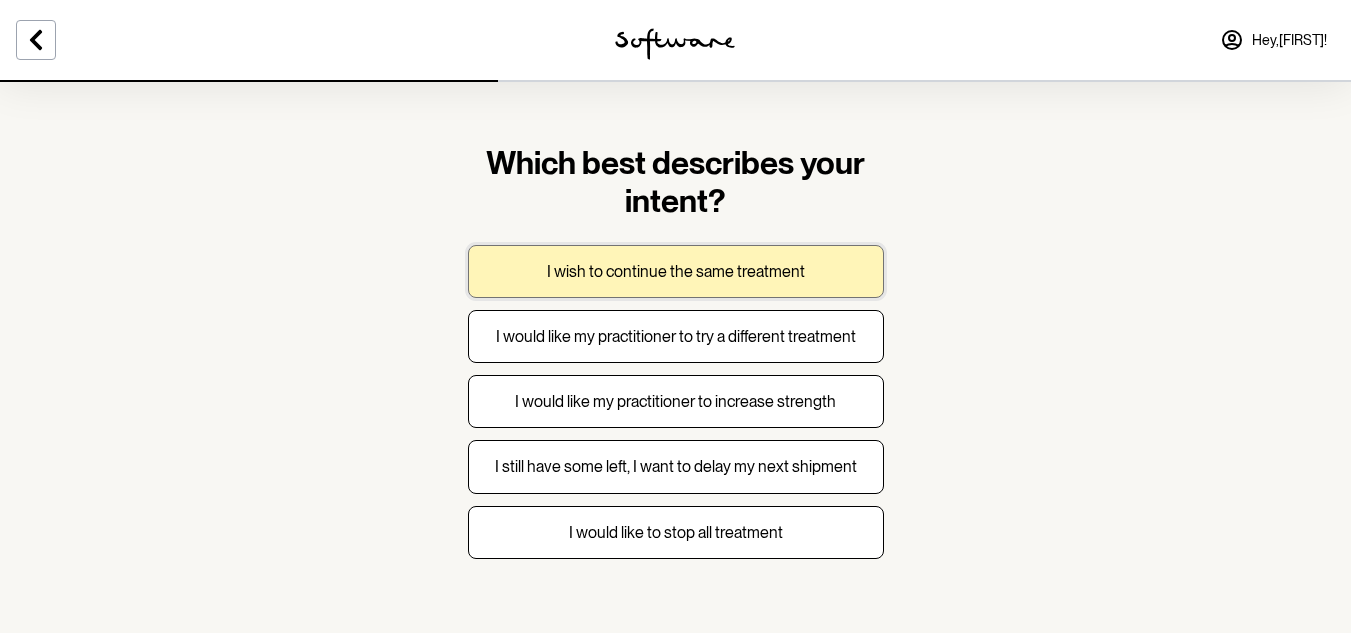 click on "I wish to continue the same treatment" at bounding box center [676, 271] 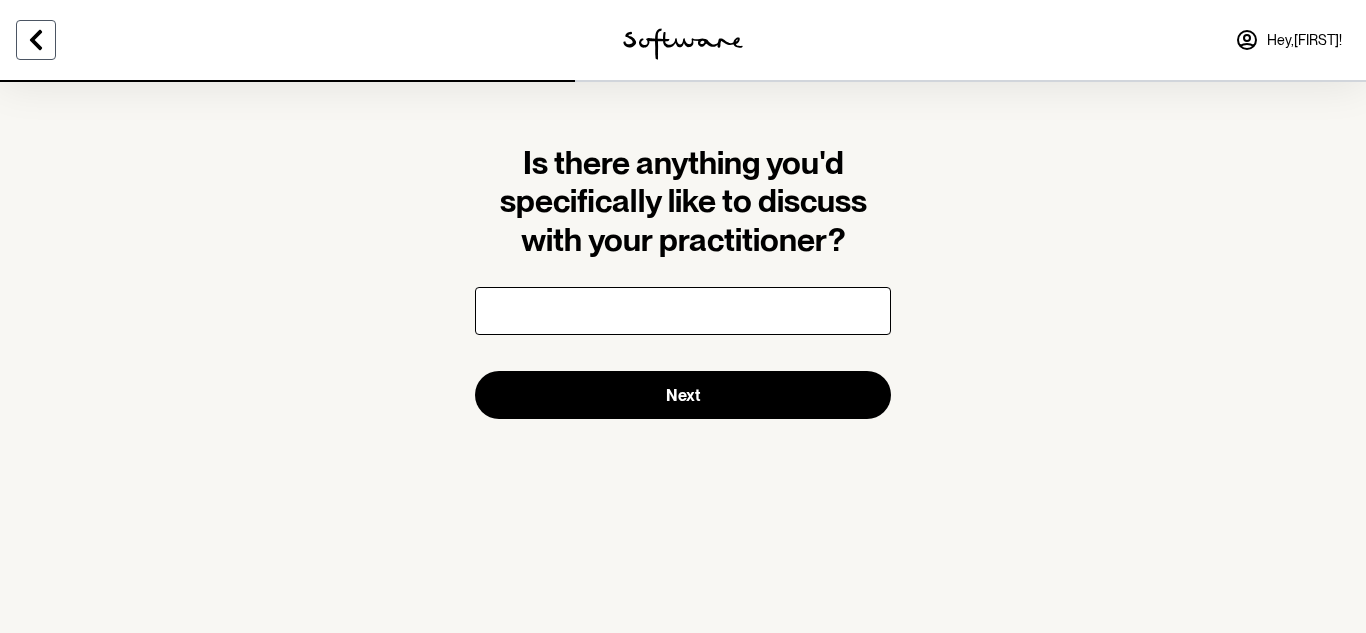 click 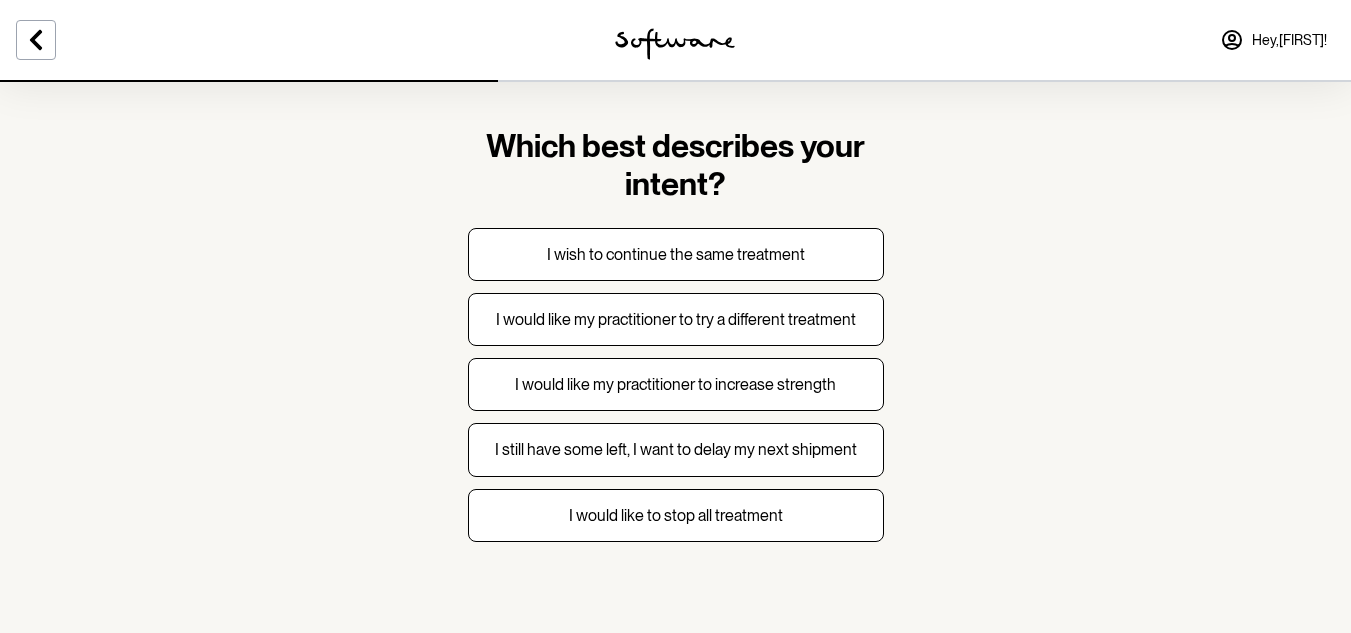 scroll, scrollTop: 22, scrollLeft: 0, axis: vertical 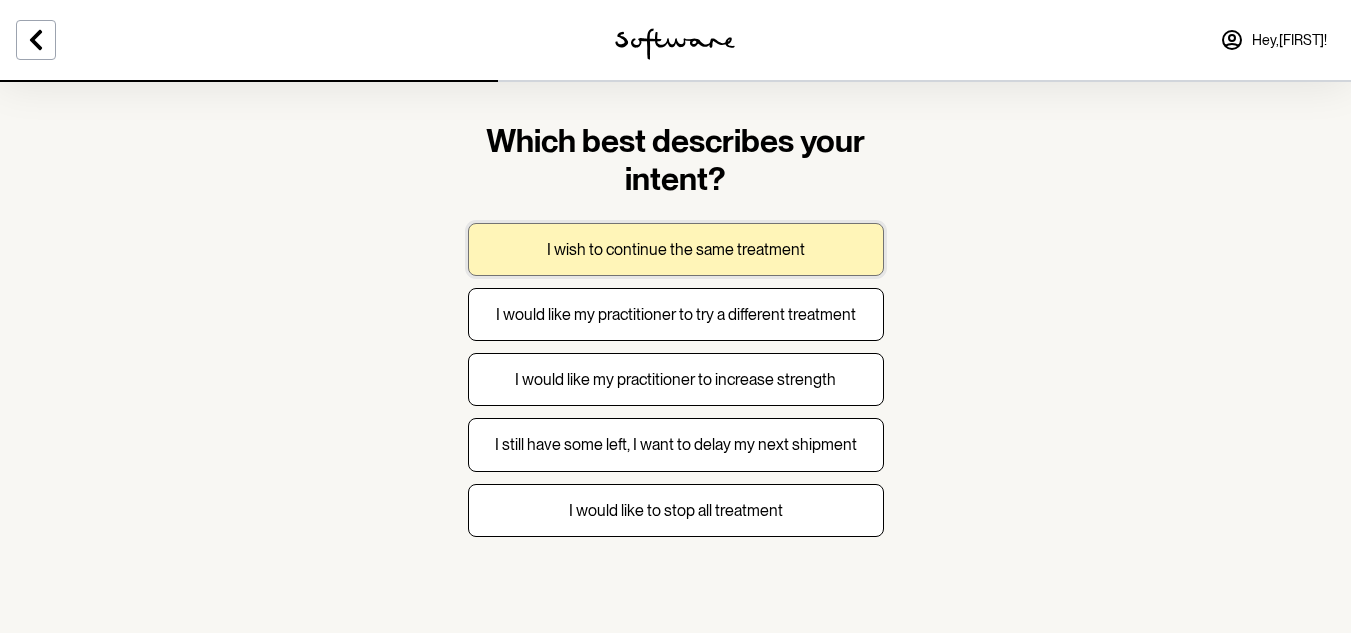 click on "I wish to continue the same treatment" at bounding box center (676, 249) 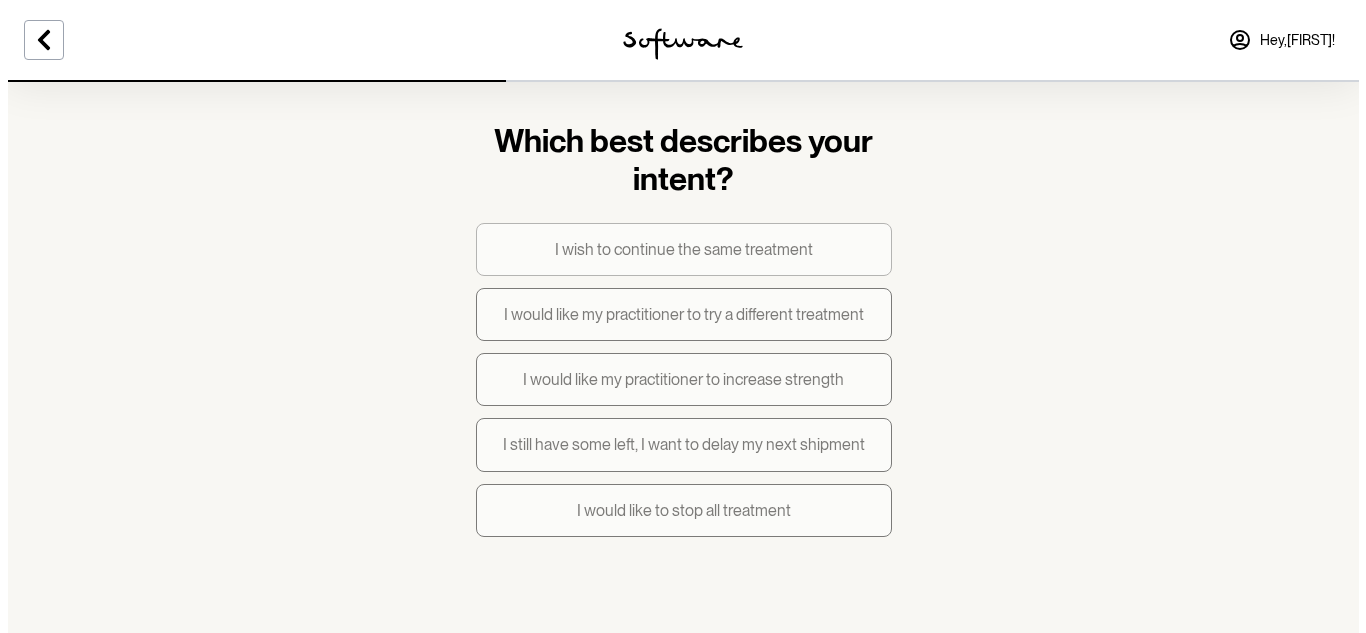 scroll, scrollTop: 0, scrollLeft: 0, axis: both 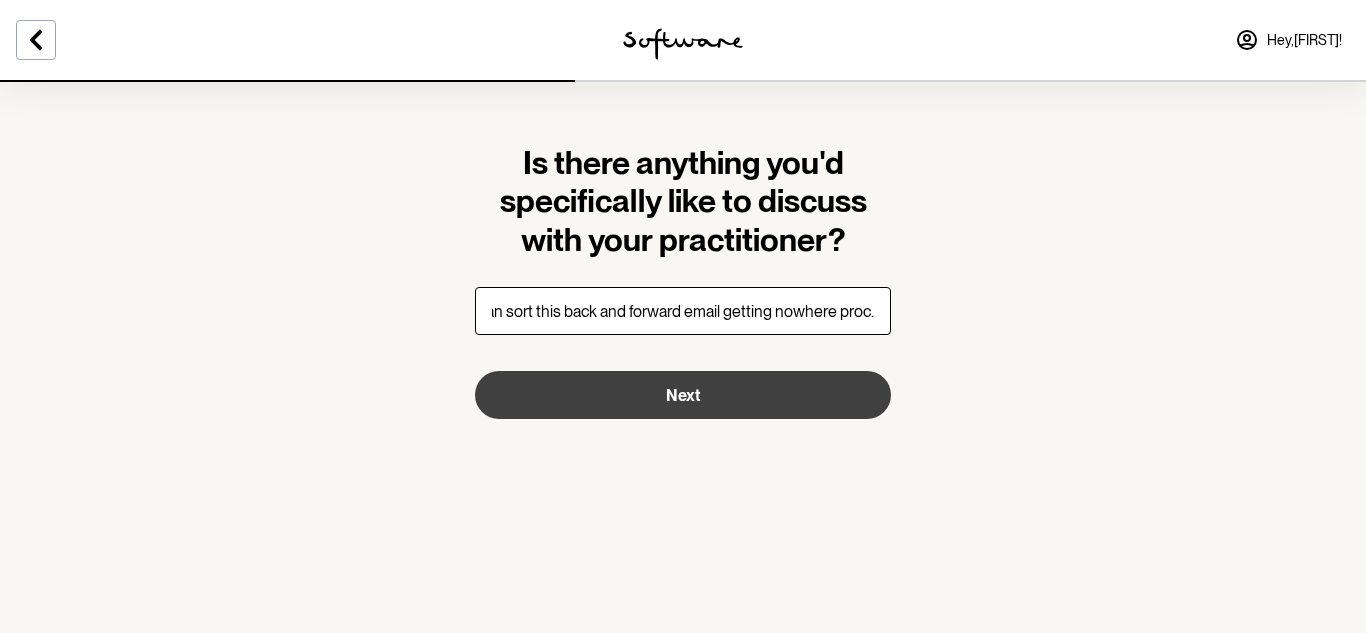type on "I have emailed to ask for an earlier consult as I am going overseas. I received an email saying that I need to update my profile. I have just been in there and I'm not sure what else I have to update. Could someone please explain. Or give me a call so I can sort this back and forward email getting nowhere proc." 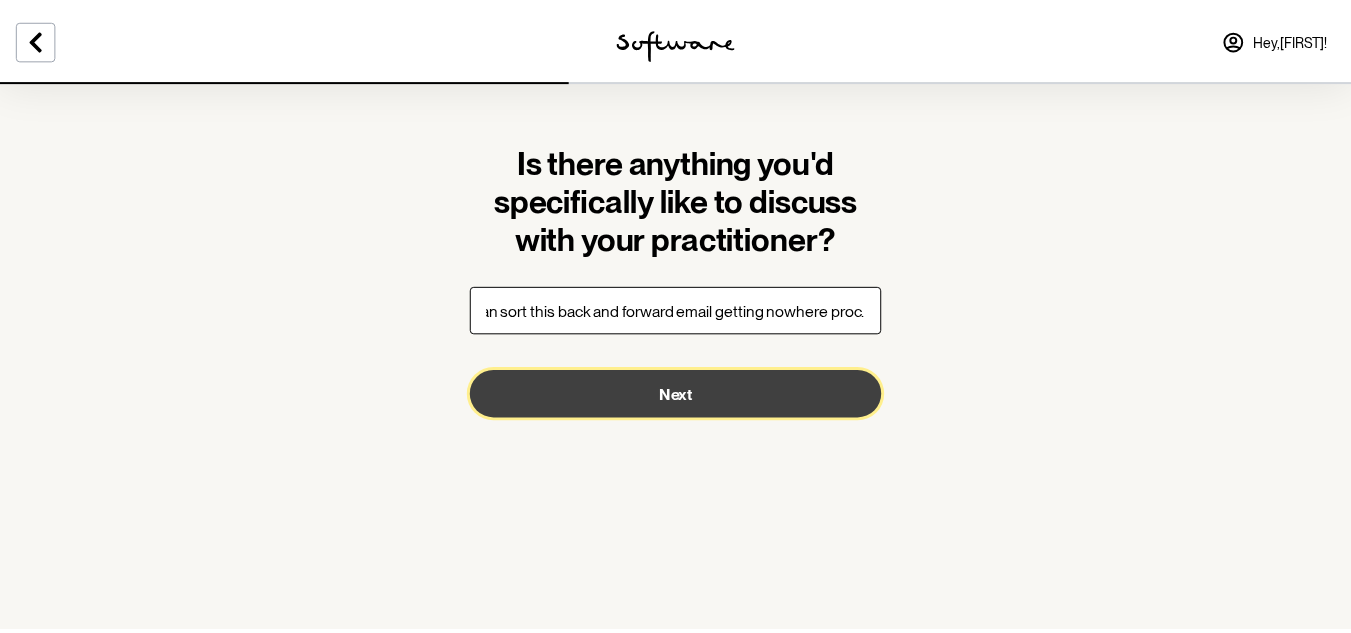 scroll, scrollTop: 0, scrollLeft: 0, axis: both 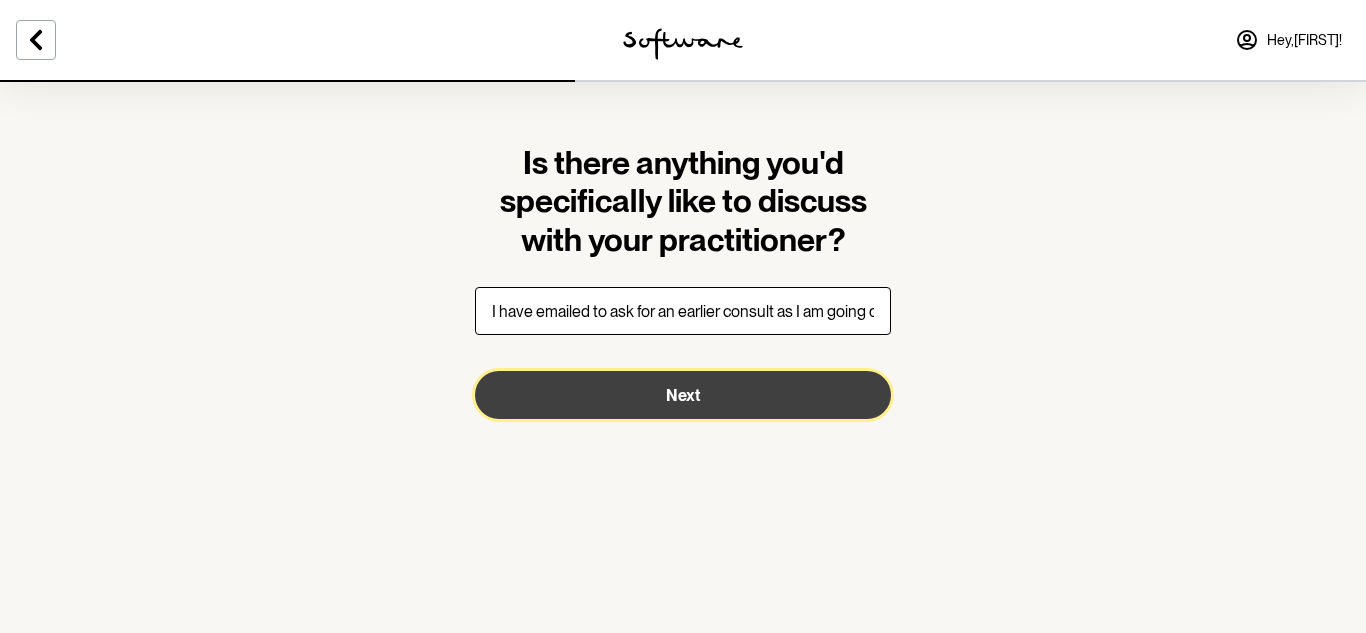 click on "Next" at bounding box center (683, 395) 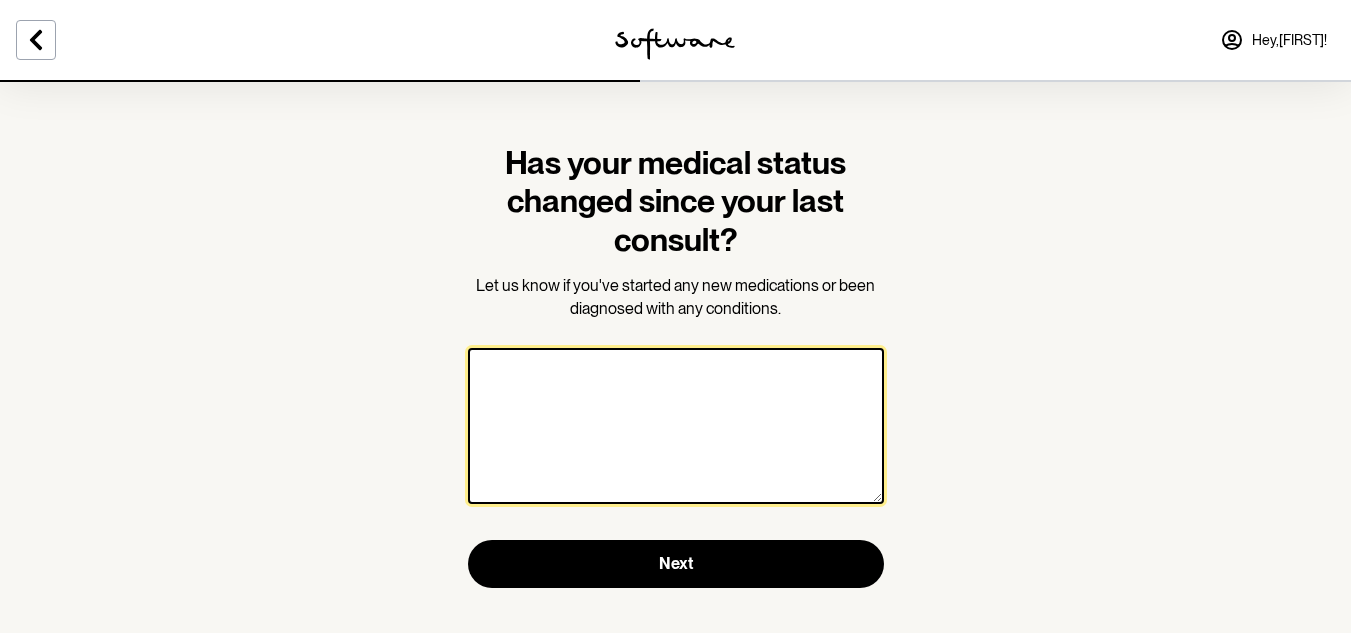 click at bounding box center [676, 426] 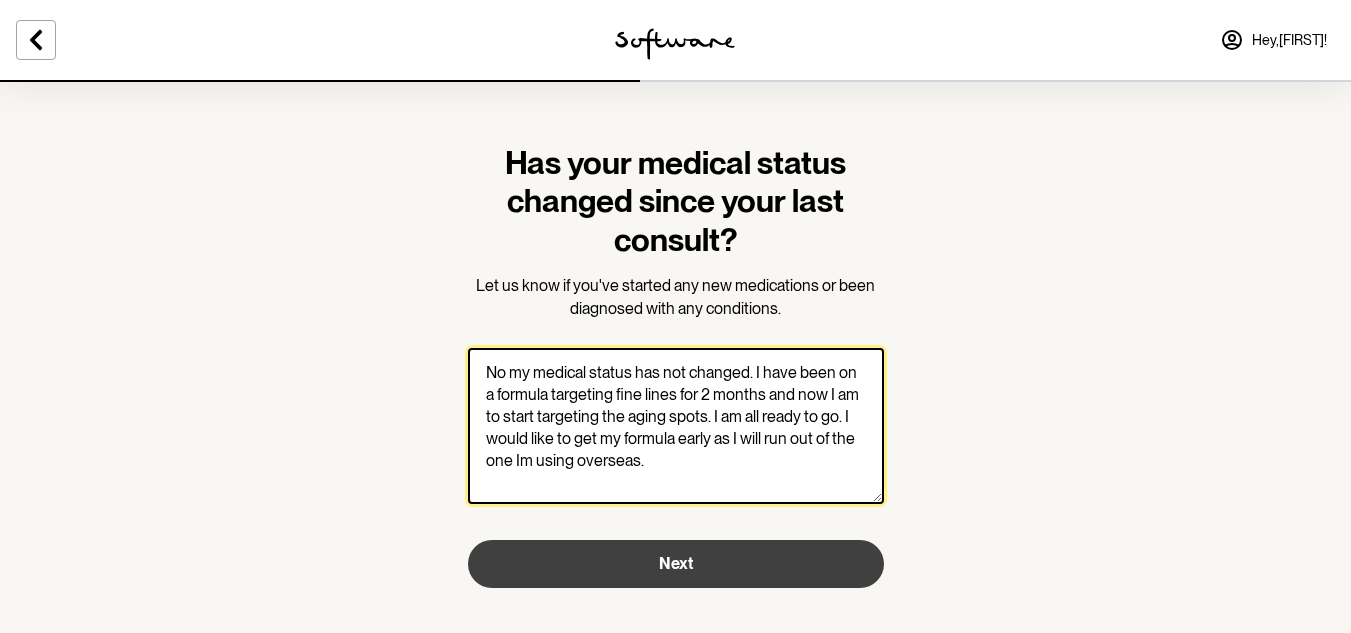 type on "No my medical status has not changed. I have been on a formula targeting fine lines for 2 months and now I am to start targeting the aging spots. I am all ready to go. I would like to get my formula early as I will run out of the one Im using overseas." 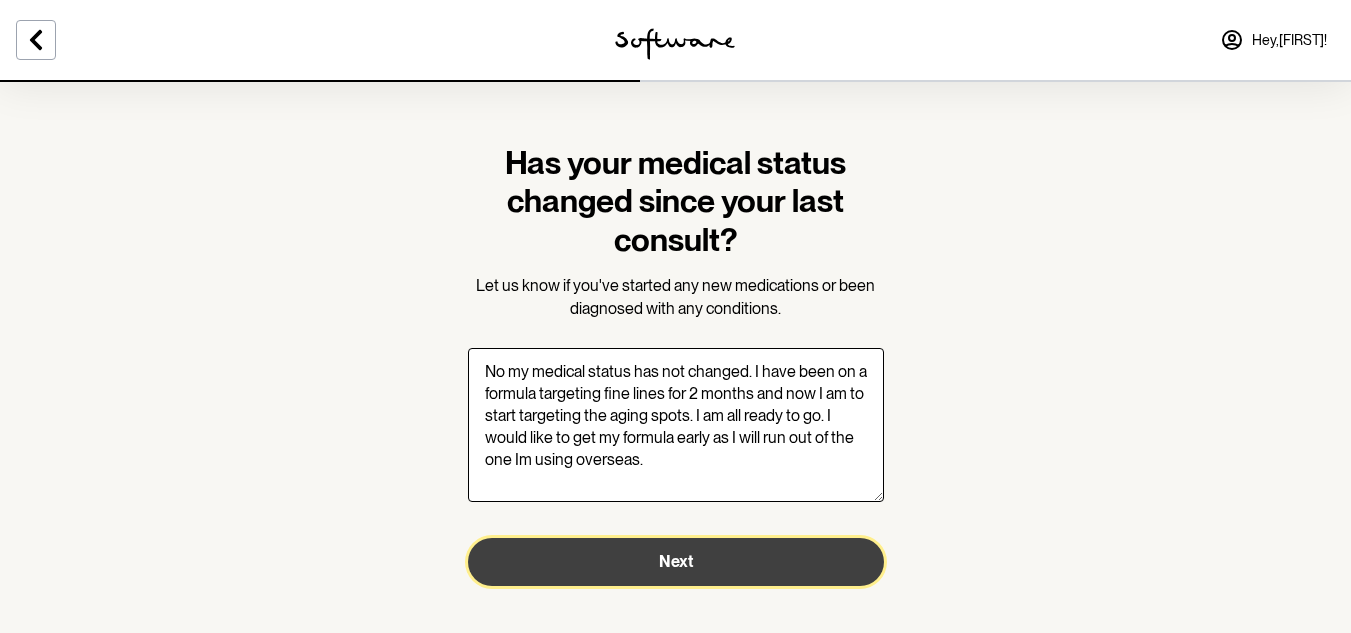 click on "Next" at bounding box center (676, 562) 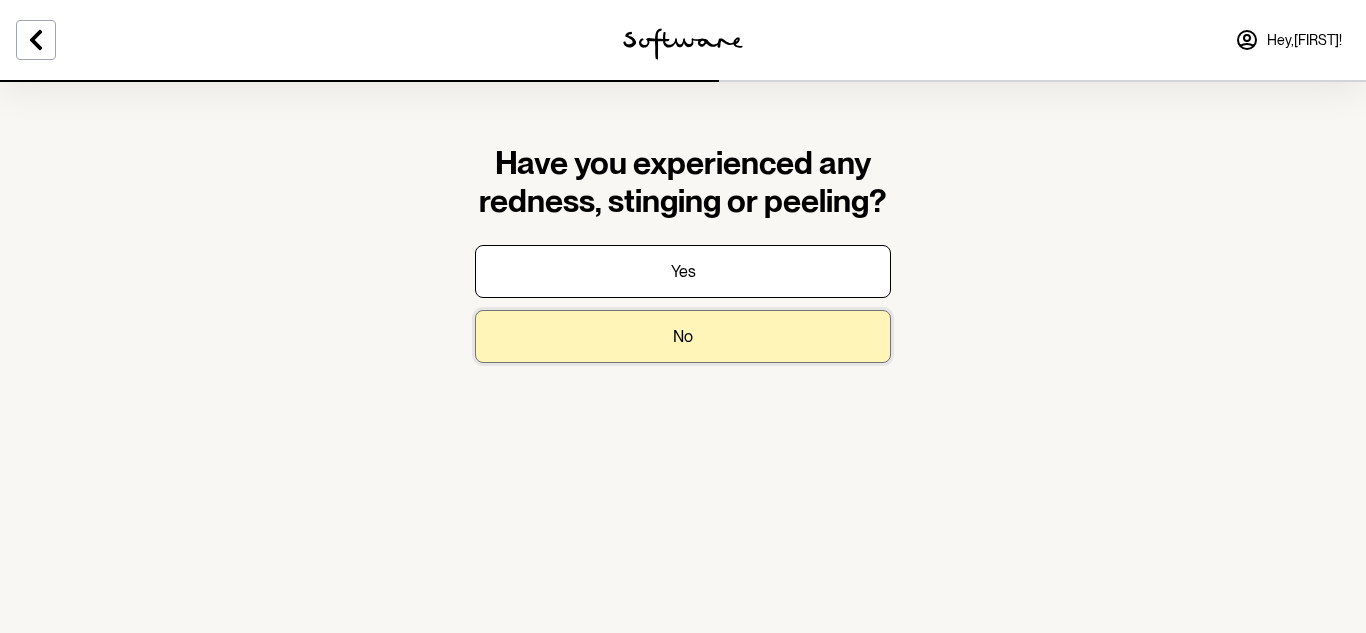 click on "No" at bounding box center (683, 336) 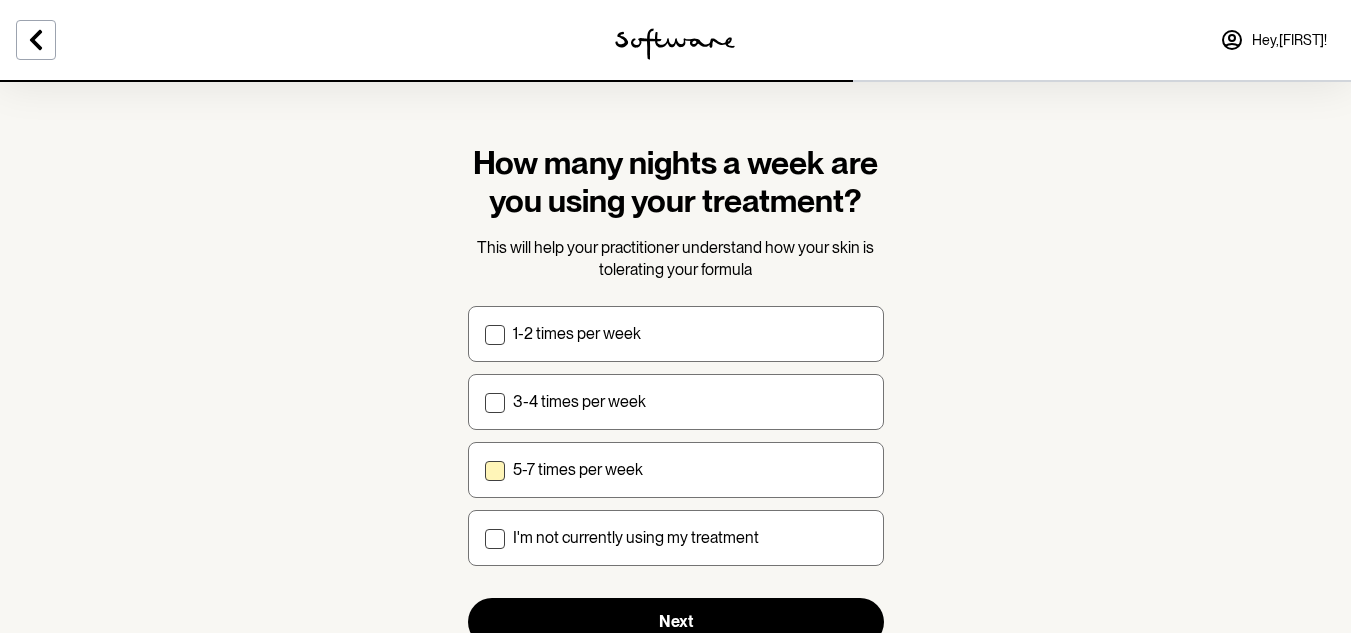 click at bounding box center [495, 471] 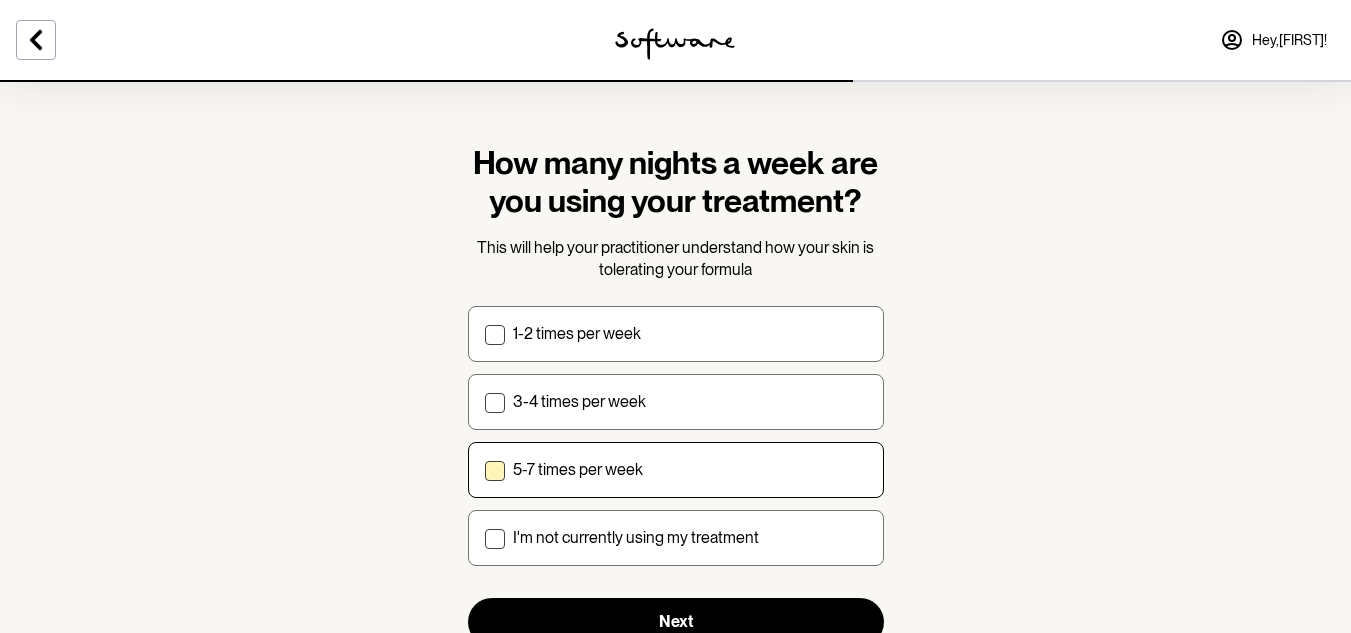 click on "5-7 times per week" at bounding box center [484, 469] 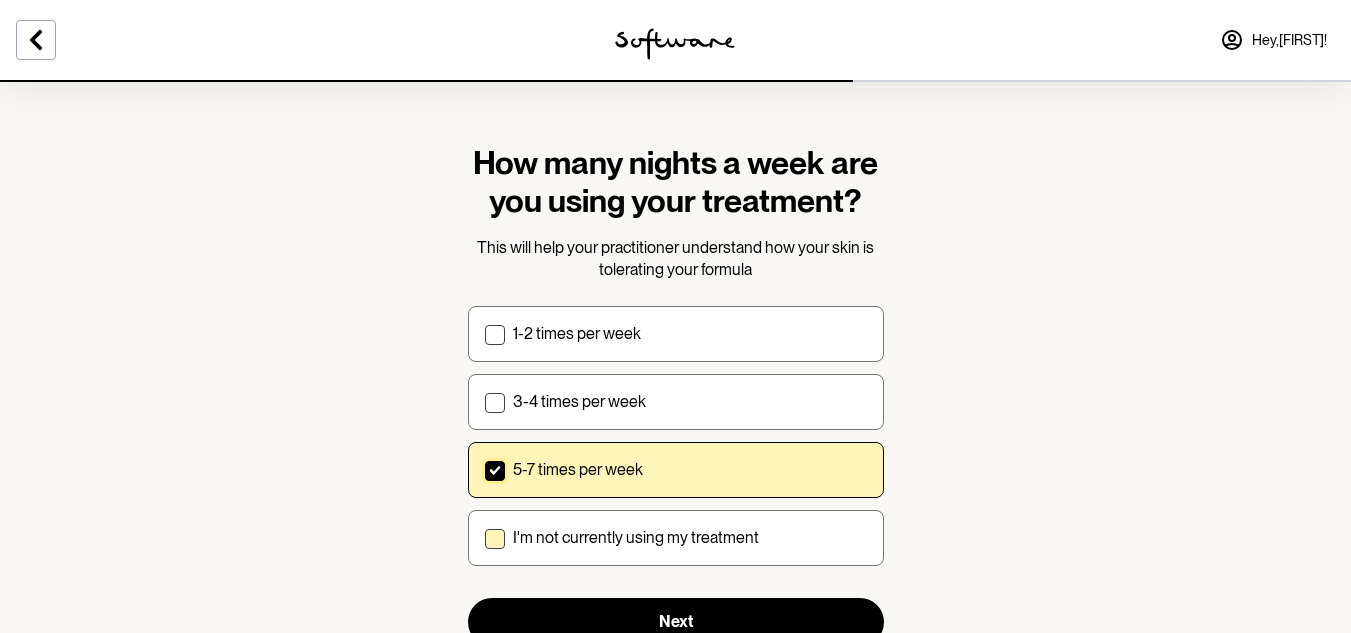 scroll, scrollTop: 77, scrollLeft: 0, axis: vertical 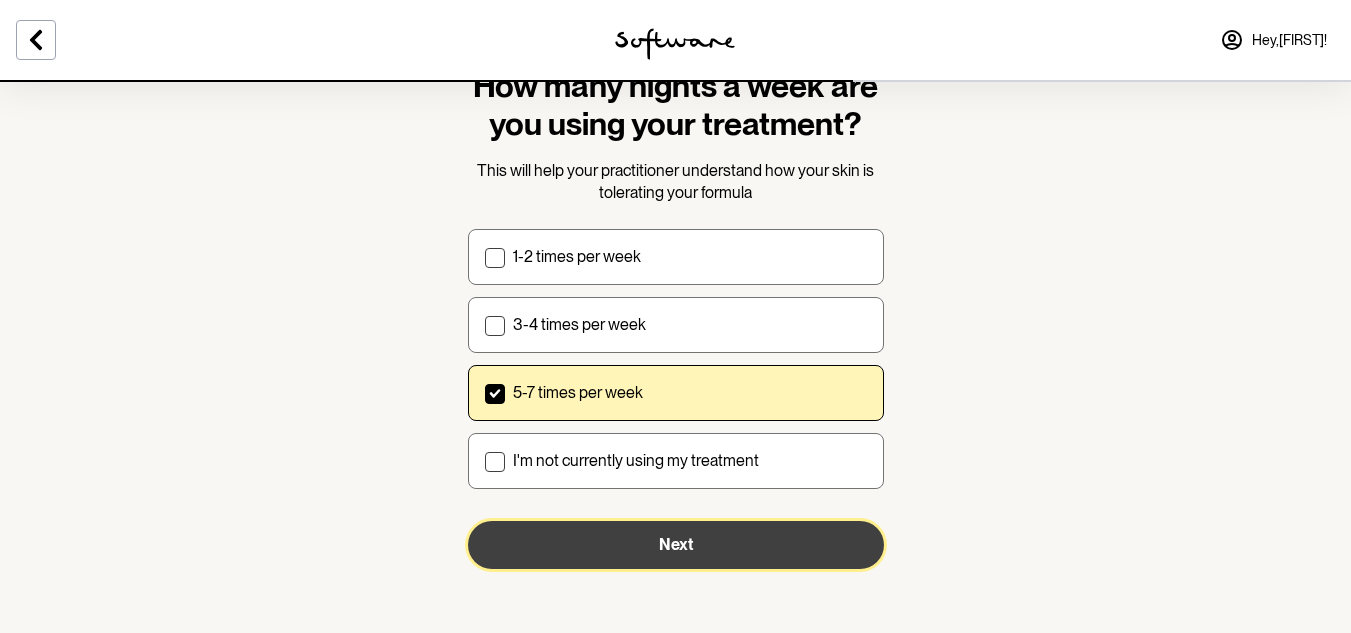 click on "Next" at bounding box center (676, 544) 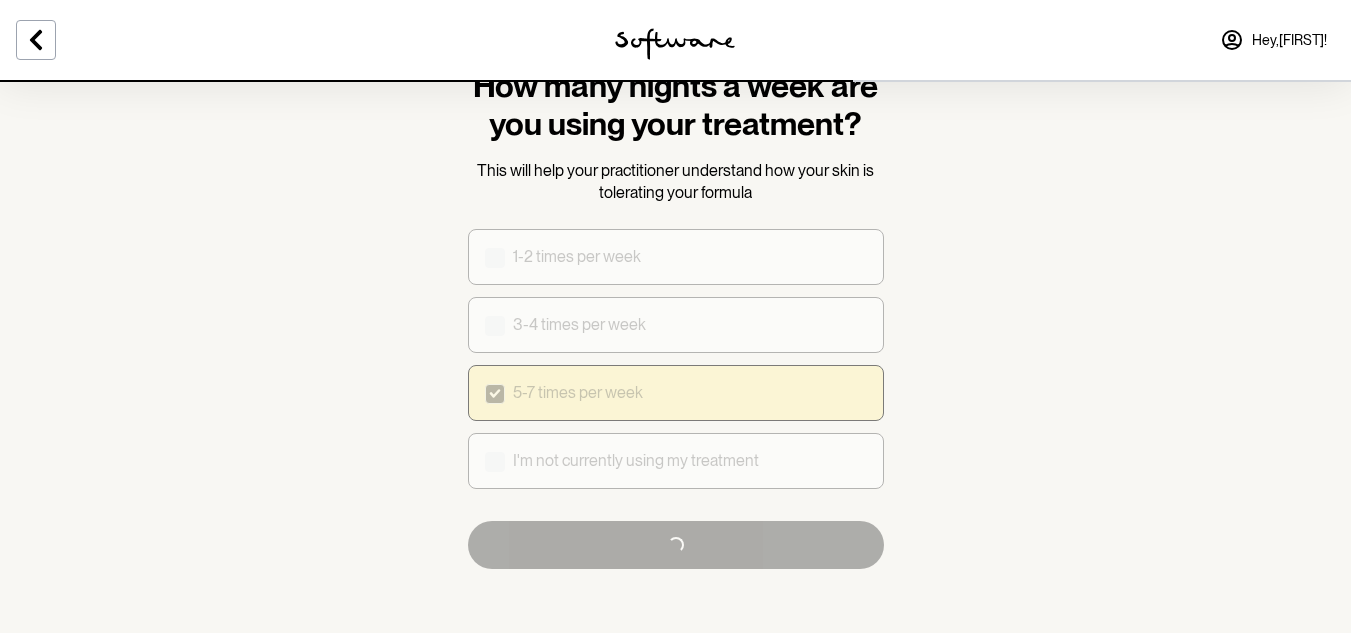 scroll, scrollTop: 0, scrollLeft: 0, axis: both 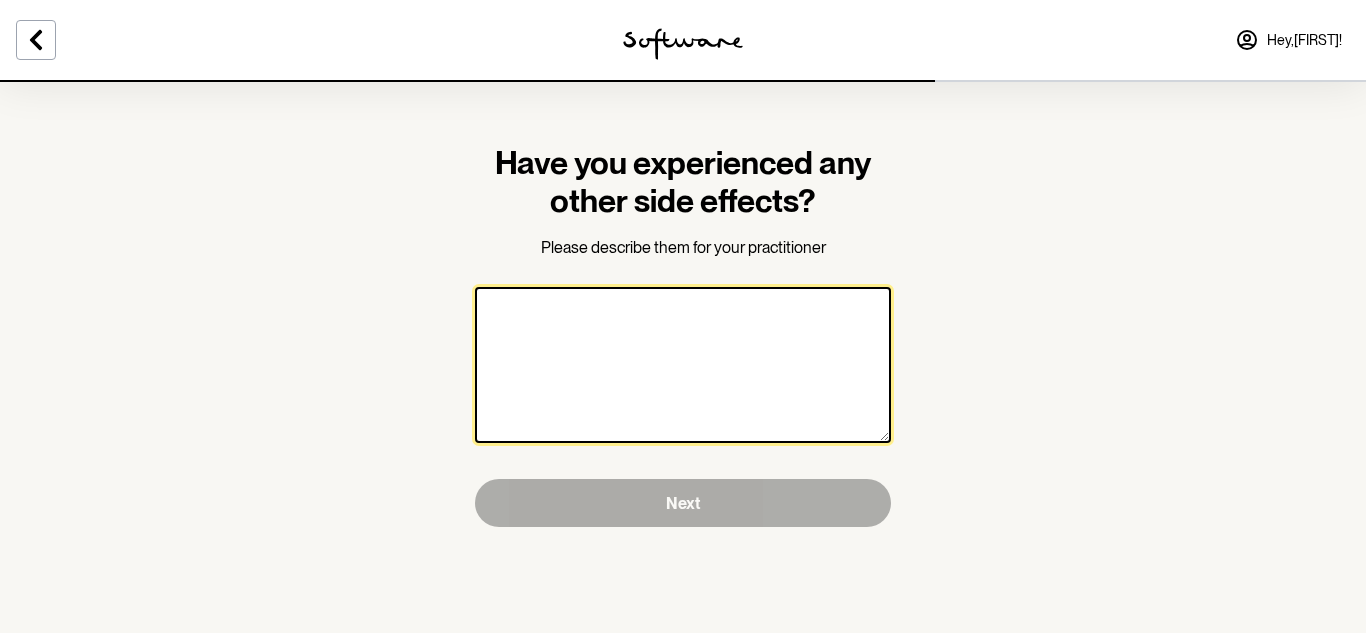 click at bounding box center [683, 365] 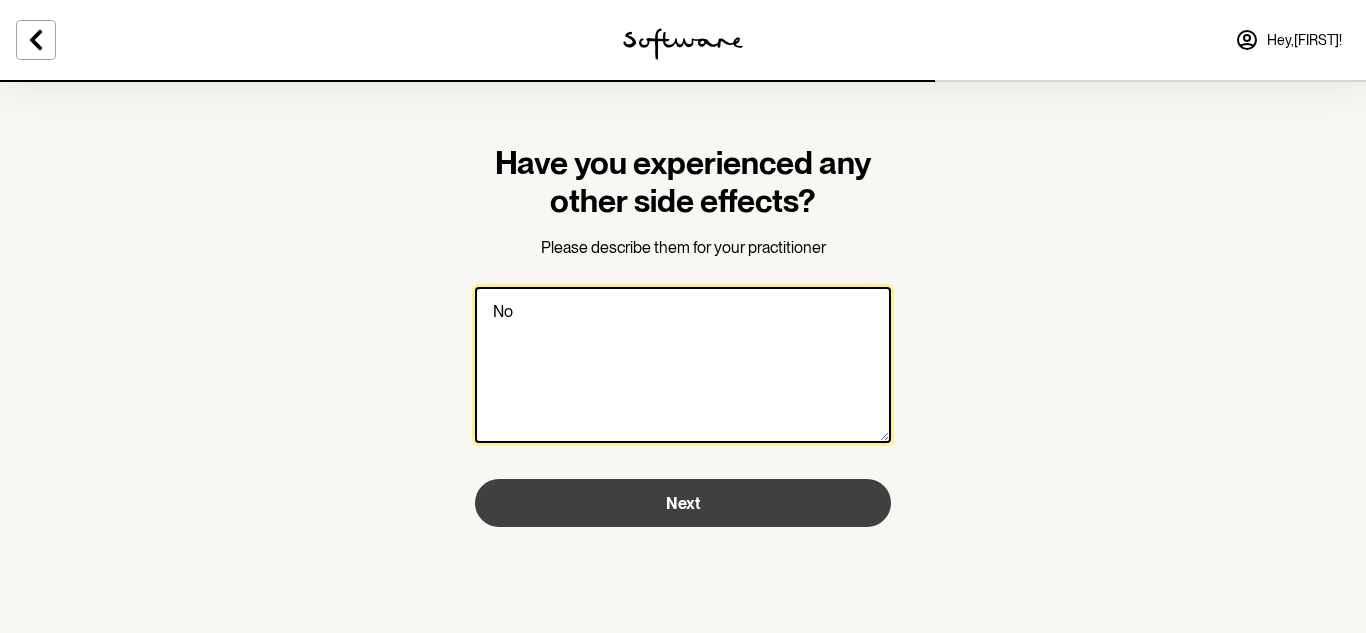type on "No" 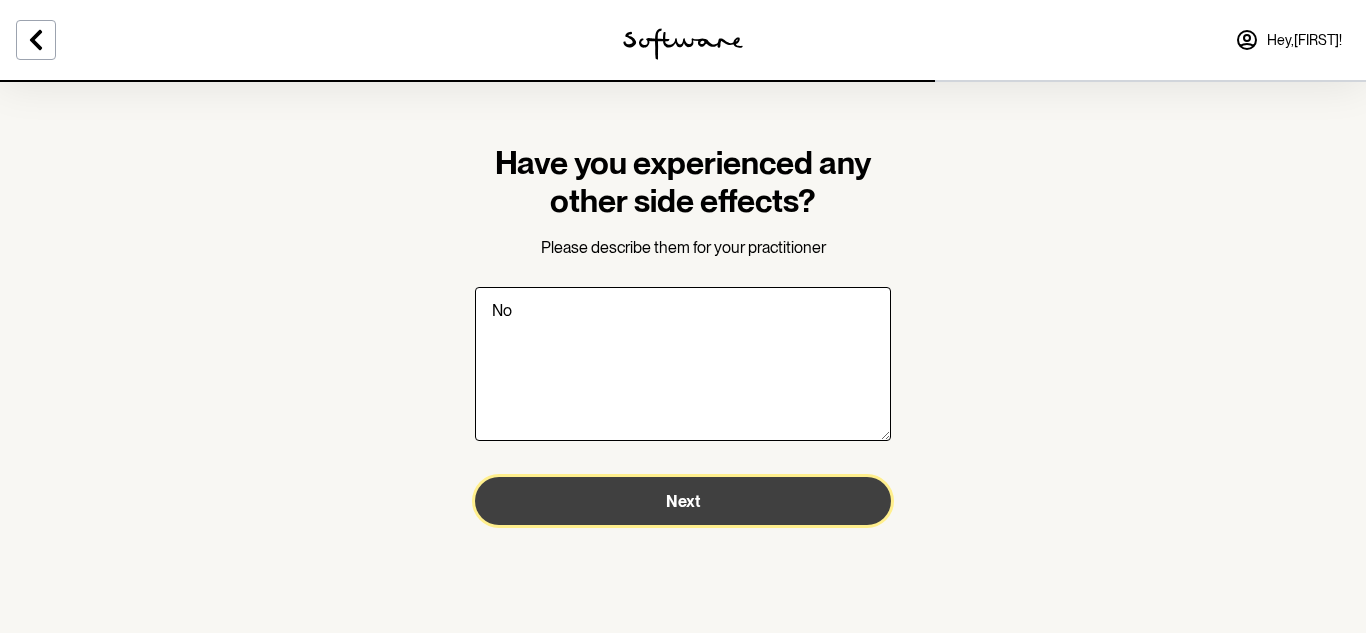 click on "Next" at bounding box center (683, 501) 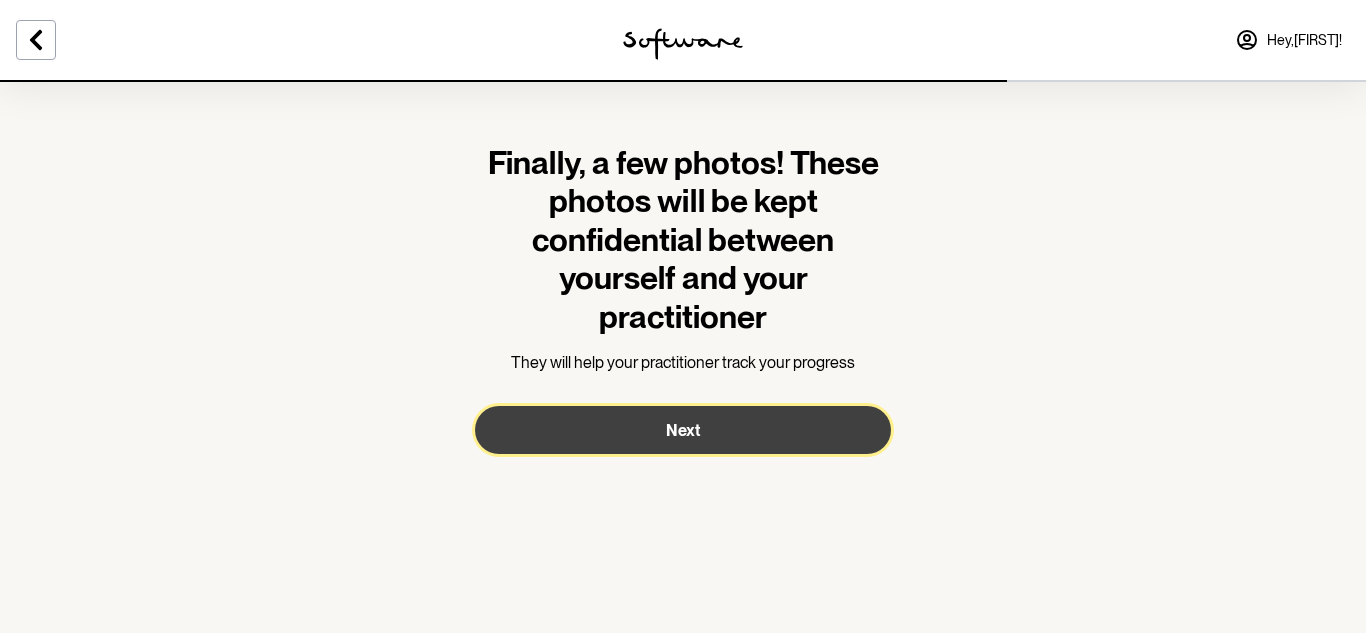 click on "Next" at bounding box center [683, 430] 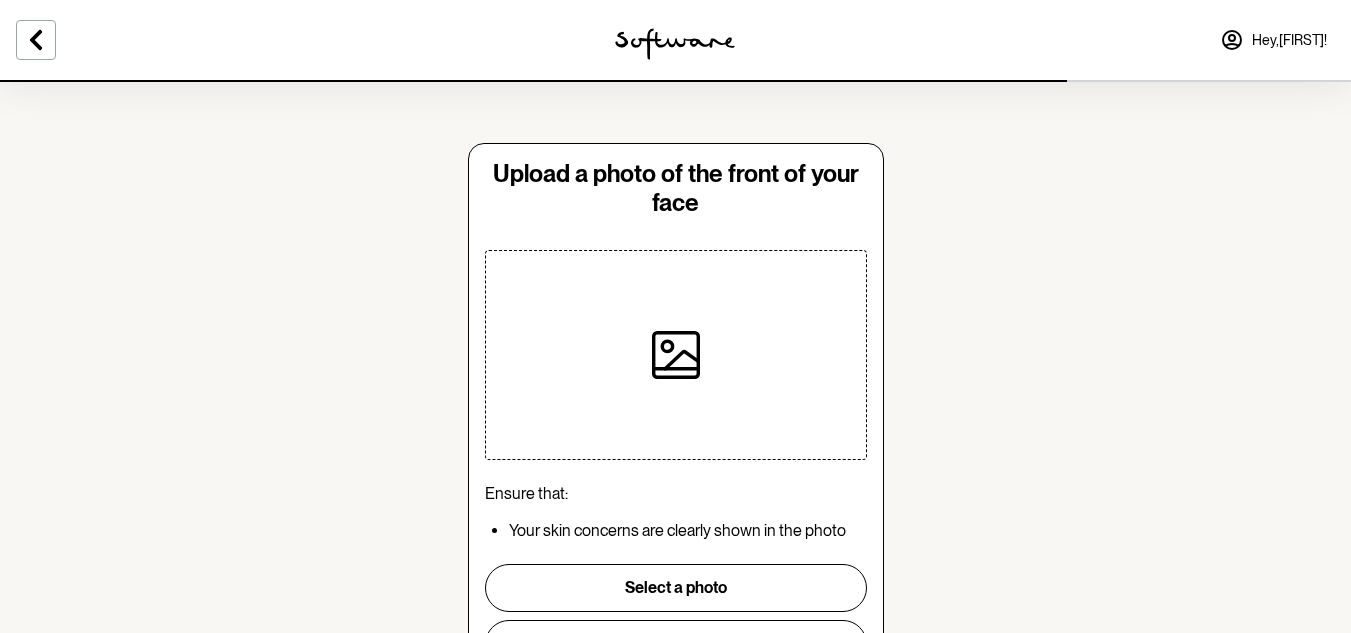 scroll, scrollTop: 0, scrollLeft: 0, axis: both 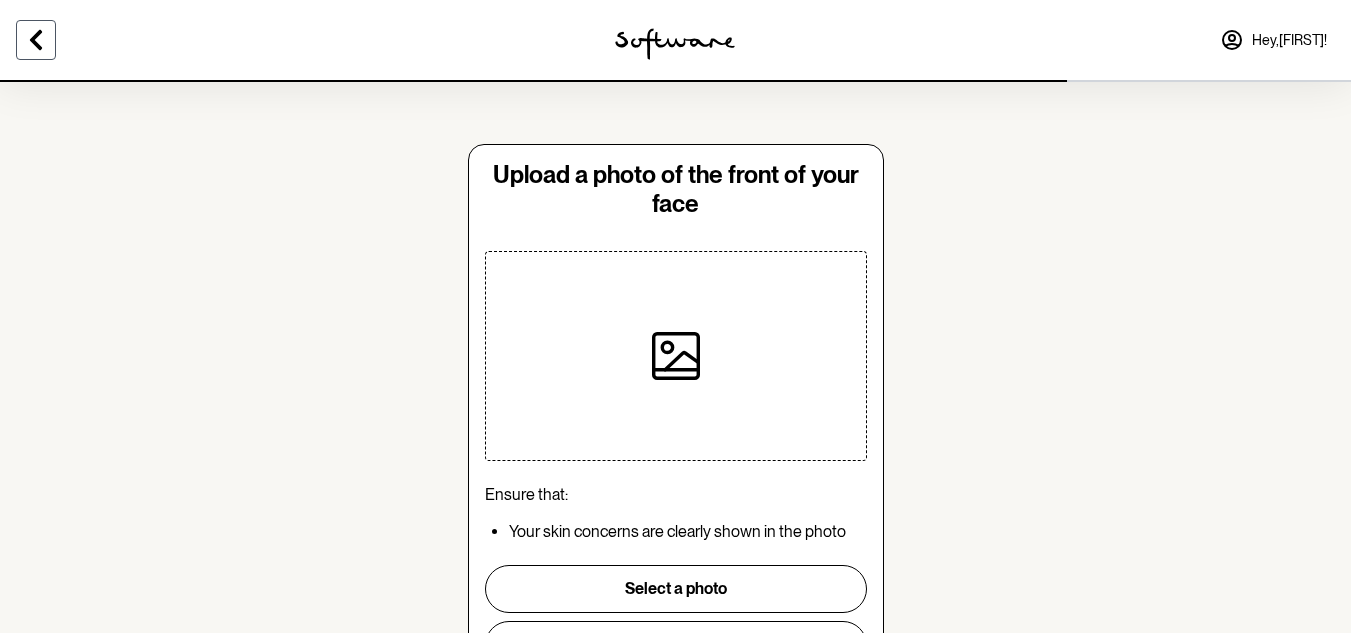click 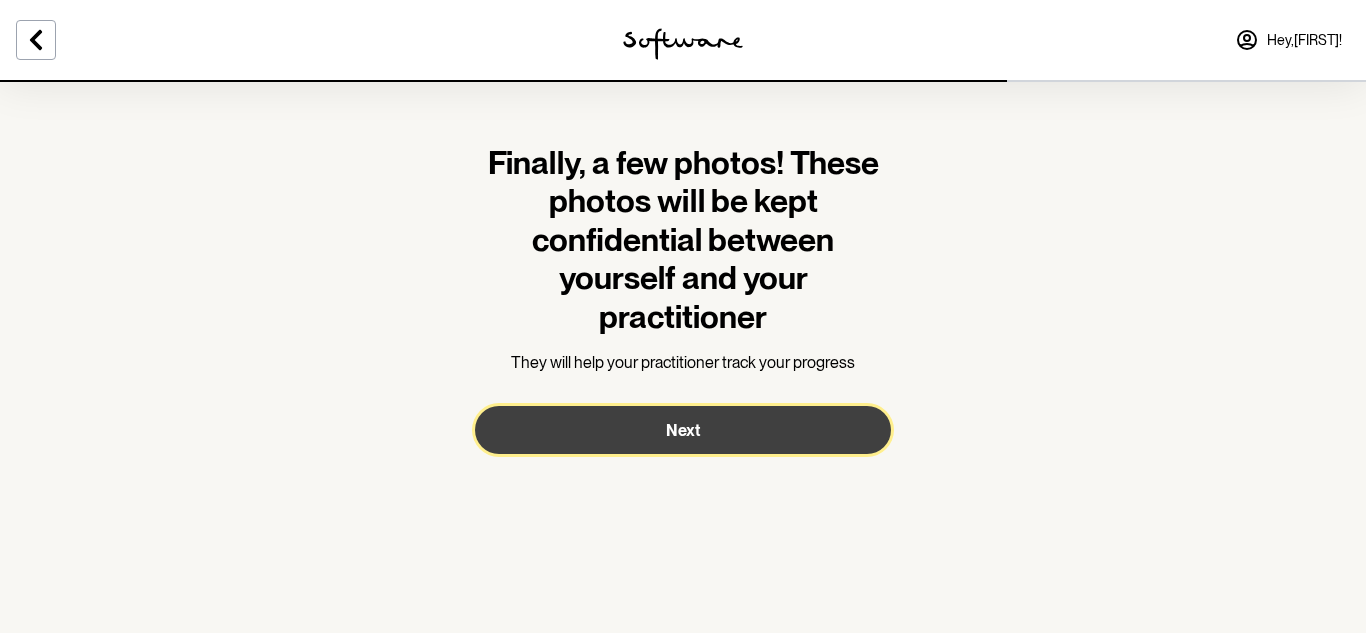 click on "Next" at bounding box center (683, 430) 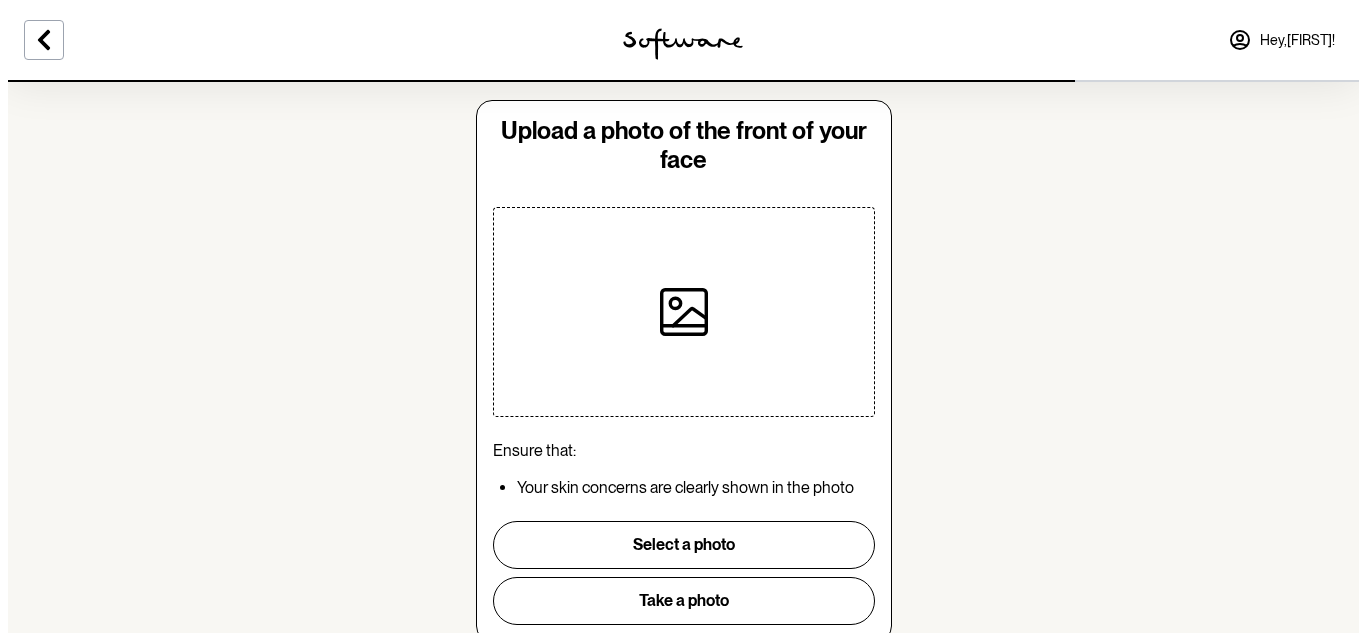 scroll, scrollTop: 0, scrollLeft: 0, axis: both 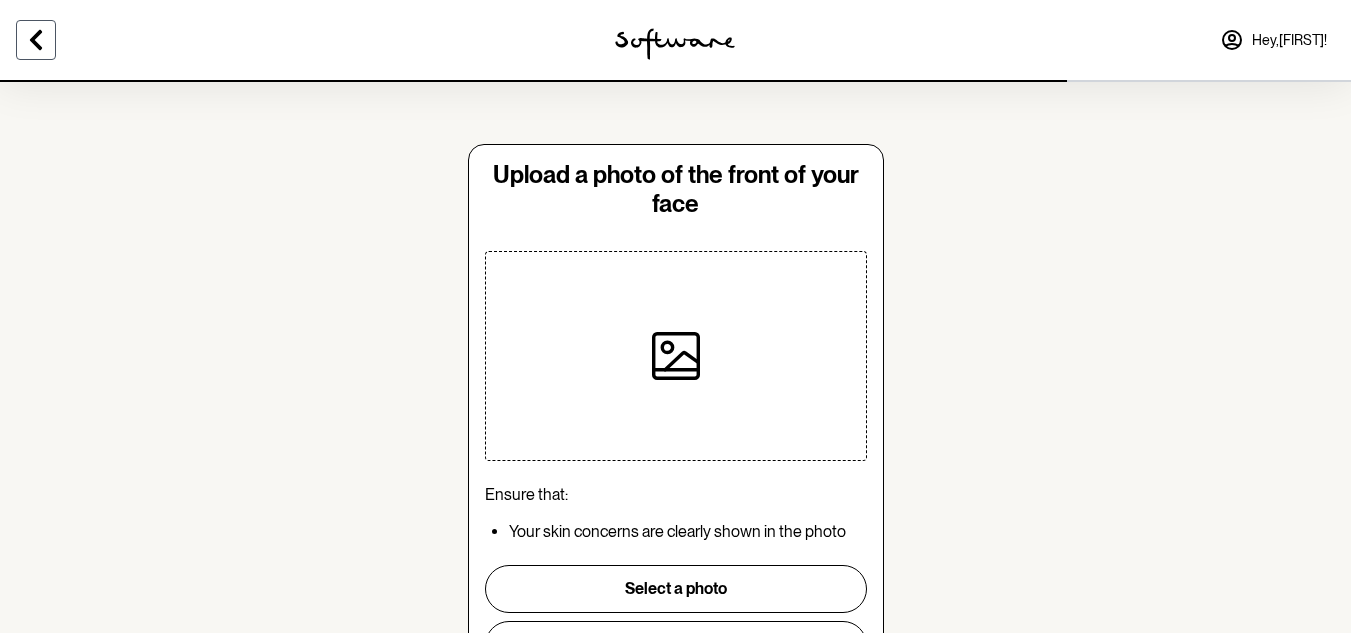 click 